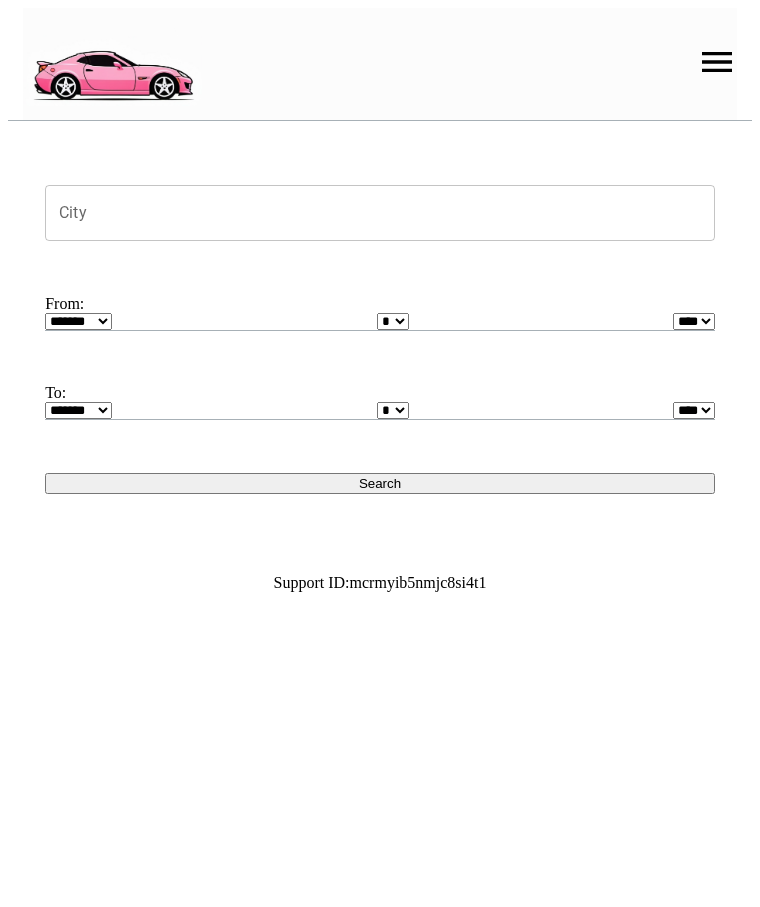 scroll, scrollTop: 0, scrollLeft: 0, axis: both 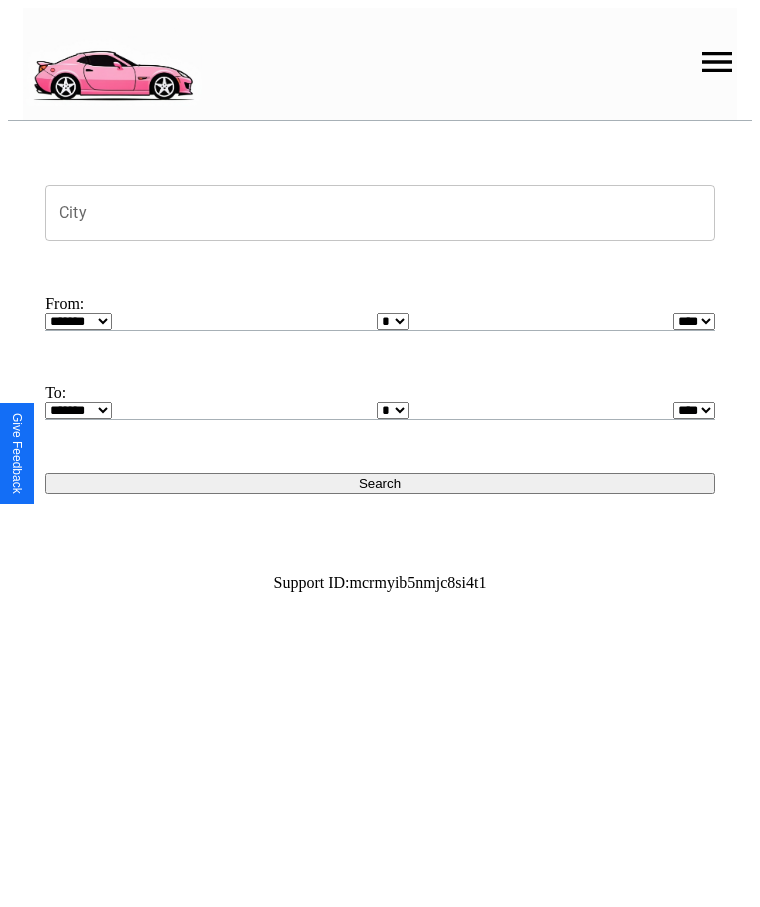click at bounding box center (717, 62) 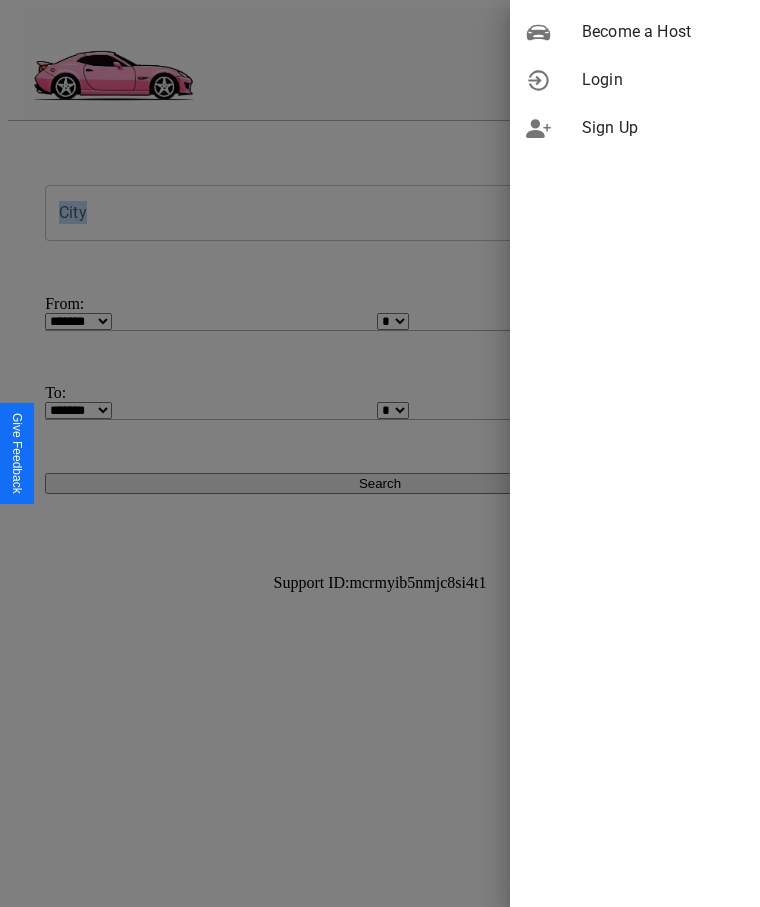 click on "Login" at bounding box center (663, 80) 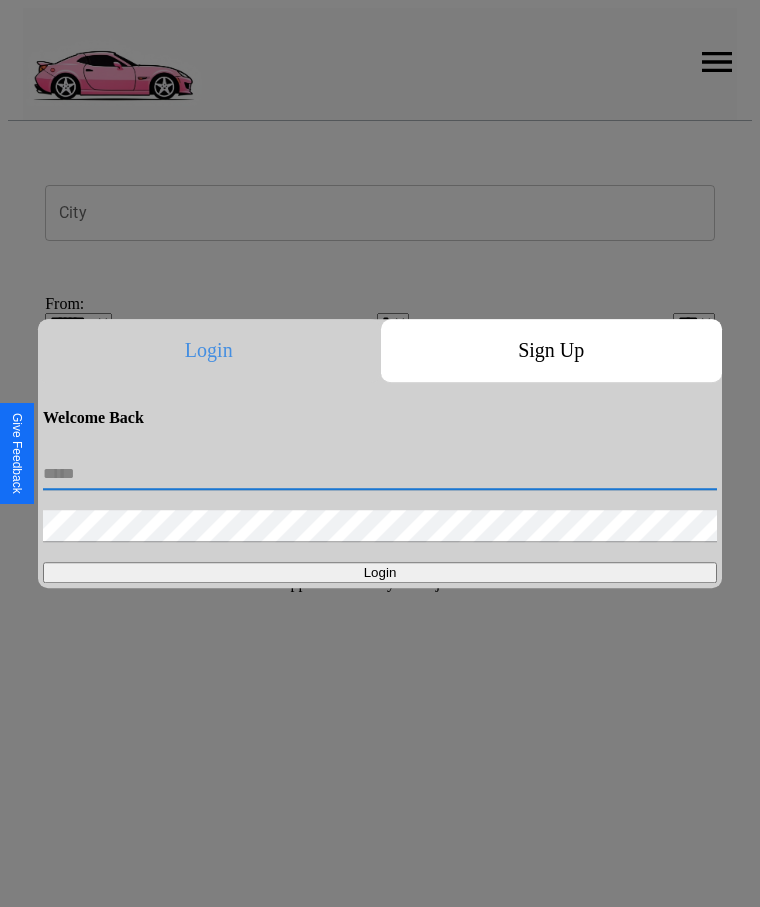 click at bounding box center (380, 474) 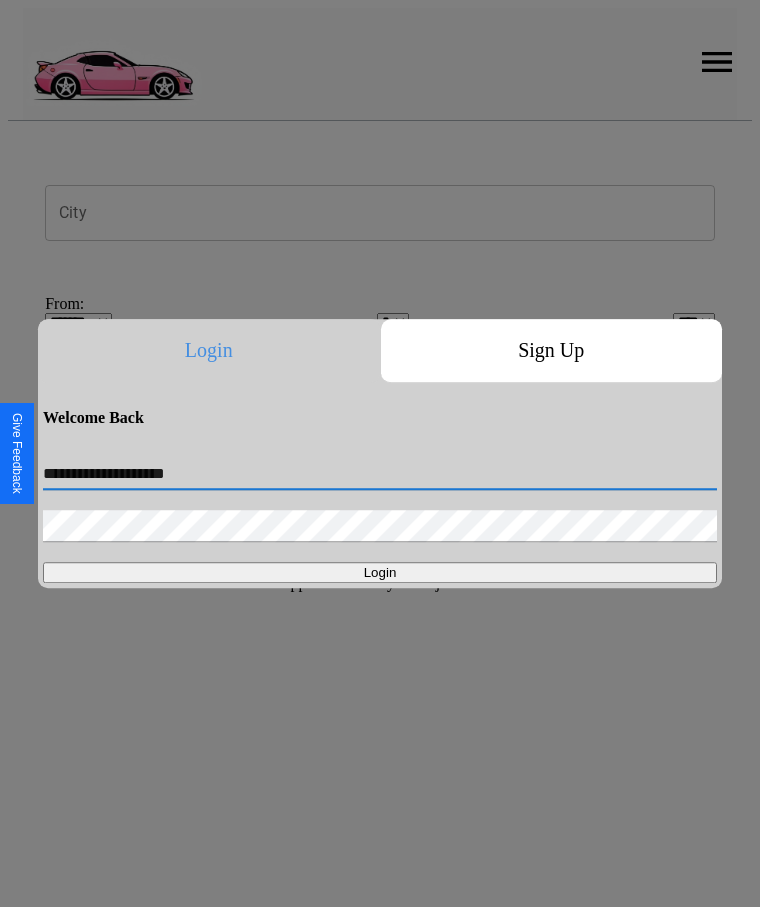 type on "**********" 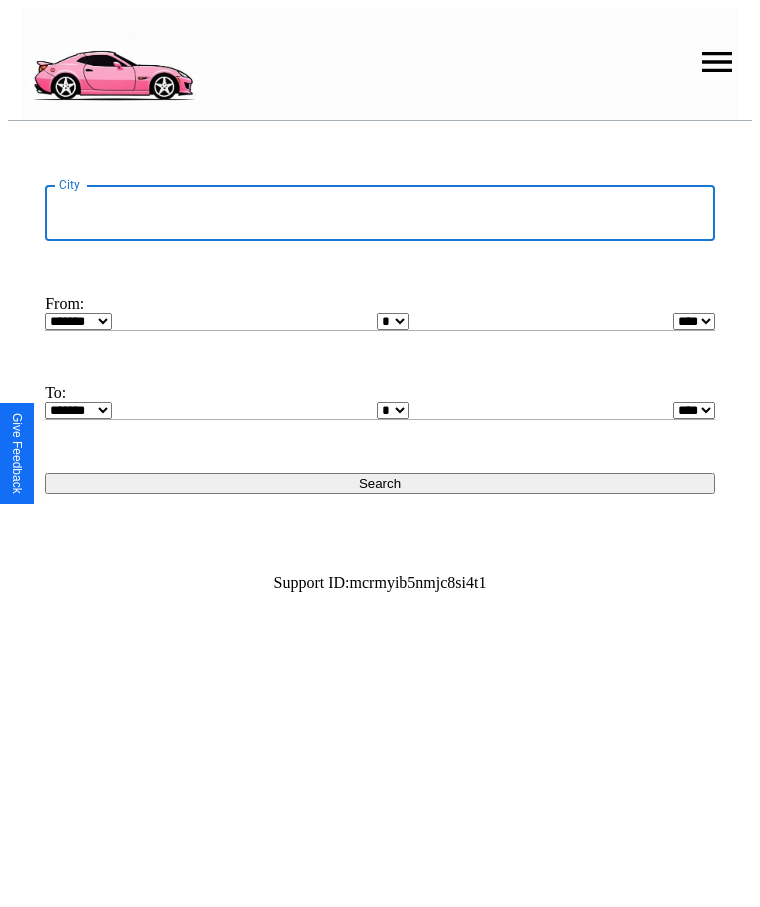 click on "City" at bounding box center (380, 213) 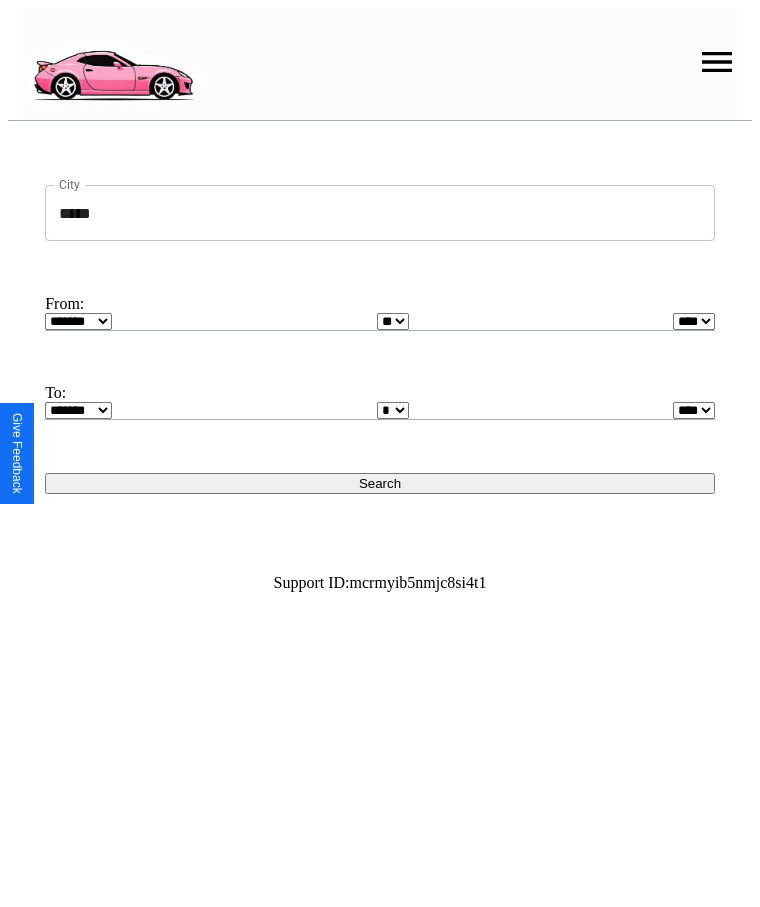 click on "**** **** **** **** **** **** **** **** **** ****" at bounding box center [694, 321] 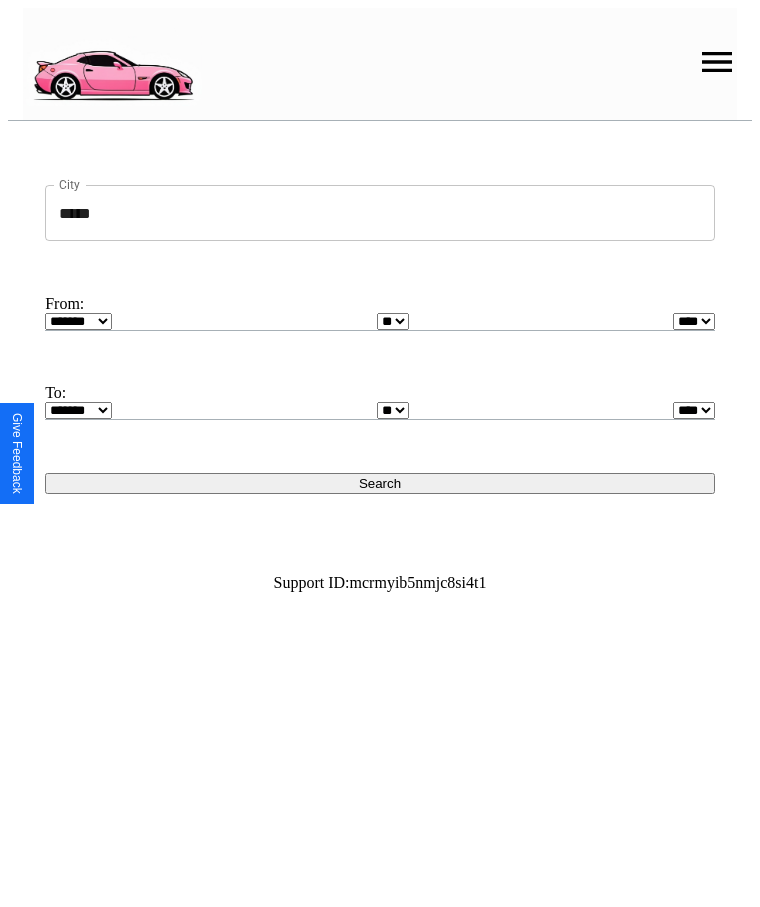 click on "* * * * * * * * * ** ** ** ** ** ** ** ** ** ** ** ** ** ** ** ** ** ** ** ** ** **" at bounding box center (393, 410) 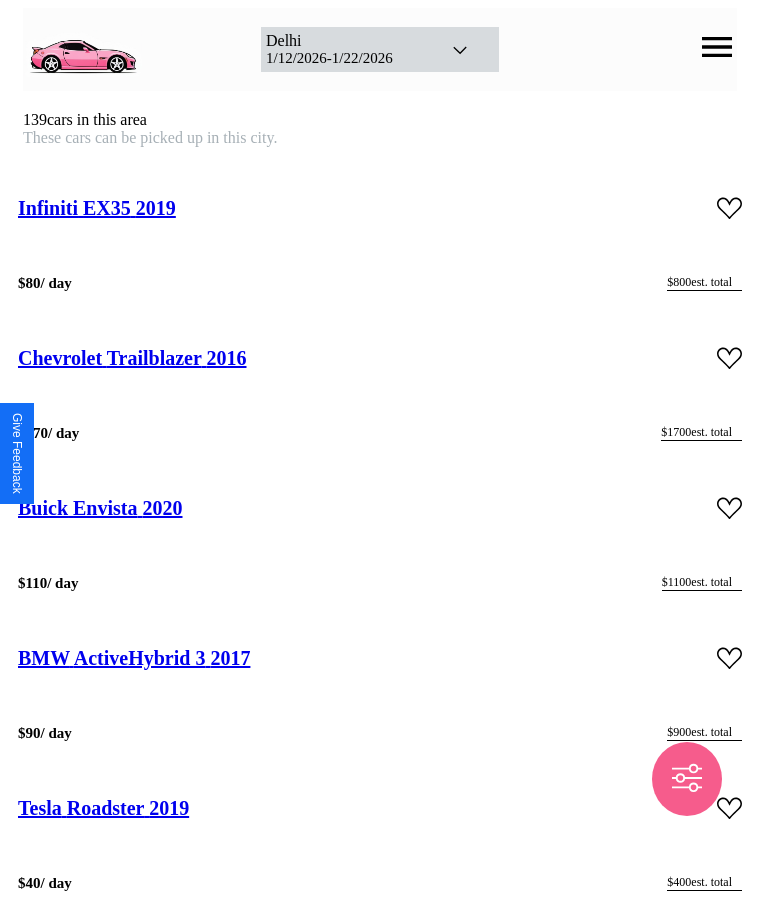 scroll, scrollTop: 7066, scrollLeft: 0, axis: vertical 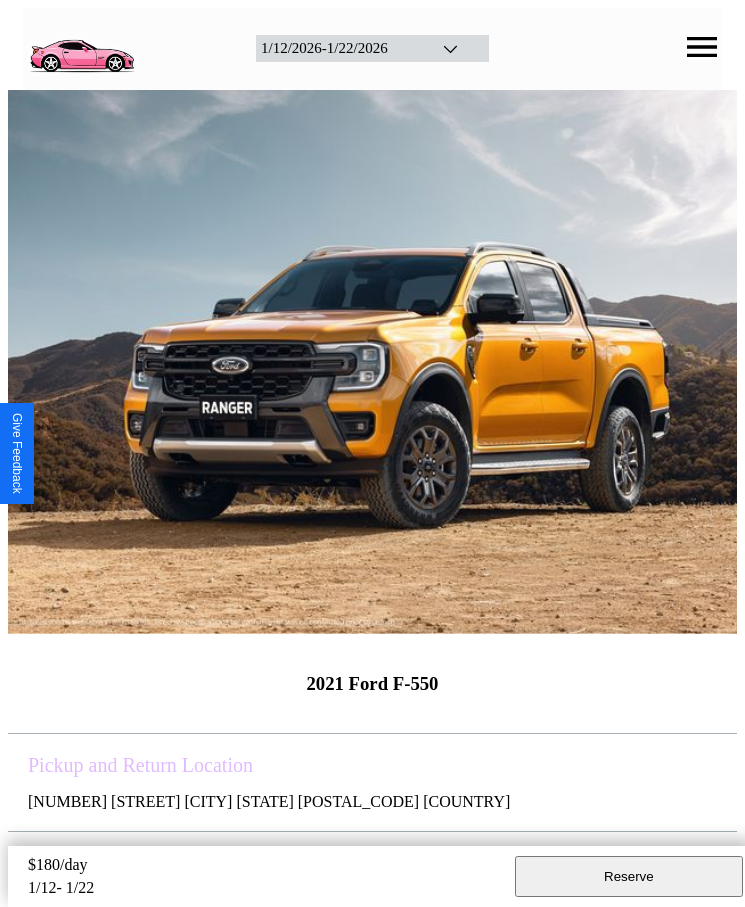click on "Reserve" at bounding box center [629, 876] 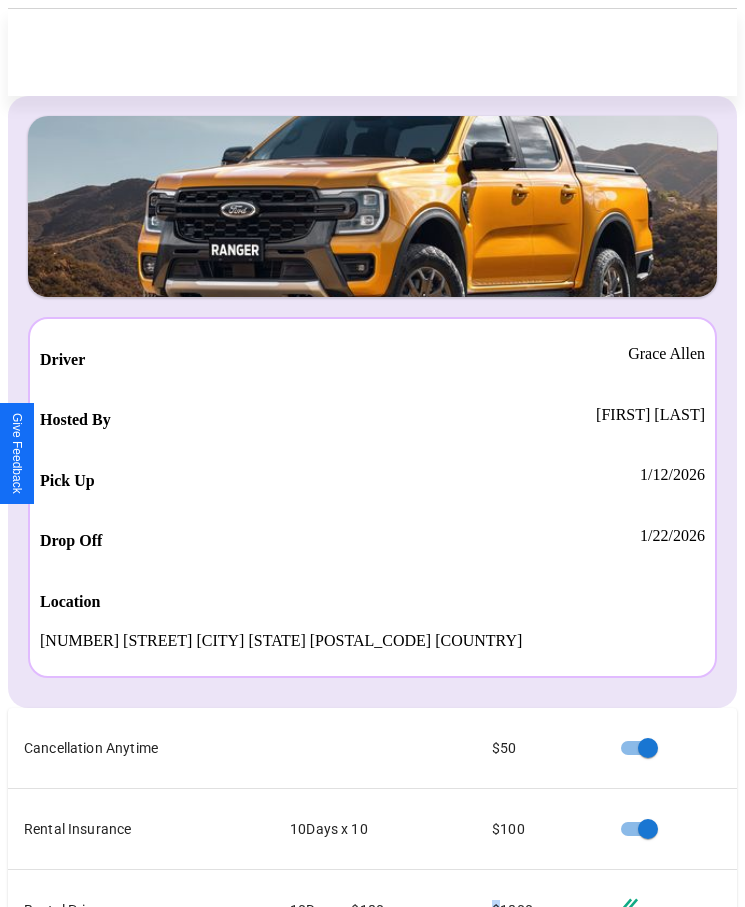 scroll, scrollTop: 23, scrollLeft: 0, axis: vertical 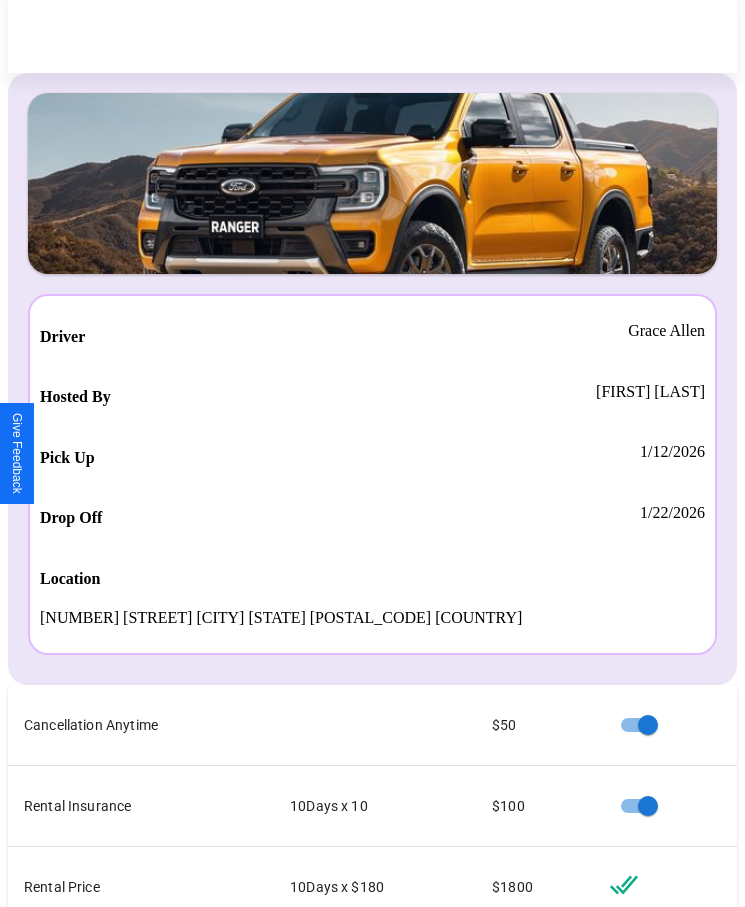 click on "Checkout" at bounding box center (530, 1118) 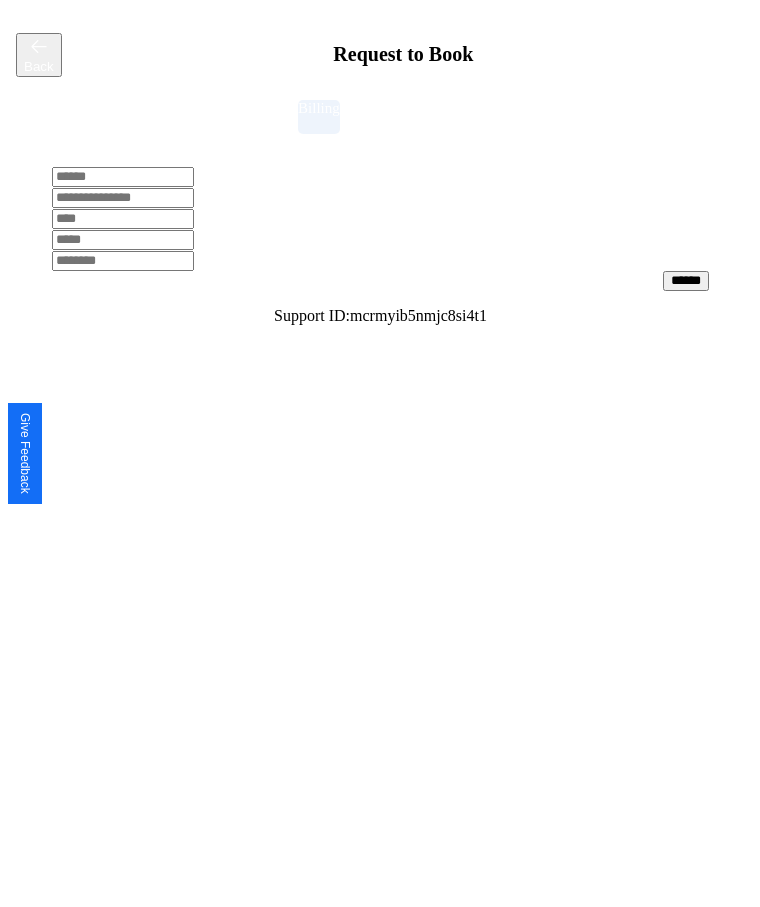 scroll, scrollTop: 0, scrollLeft: 0, axis: both 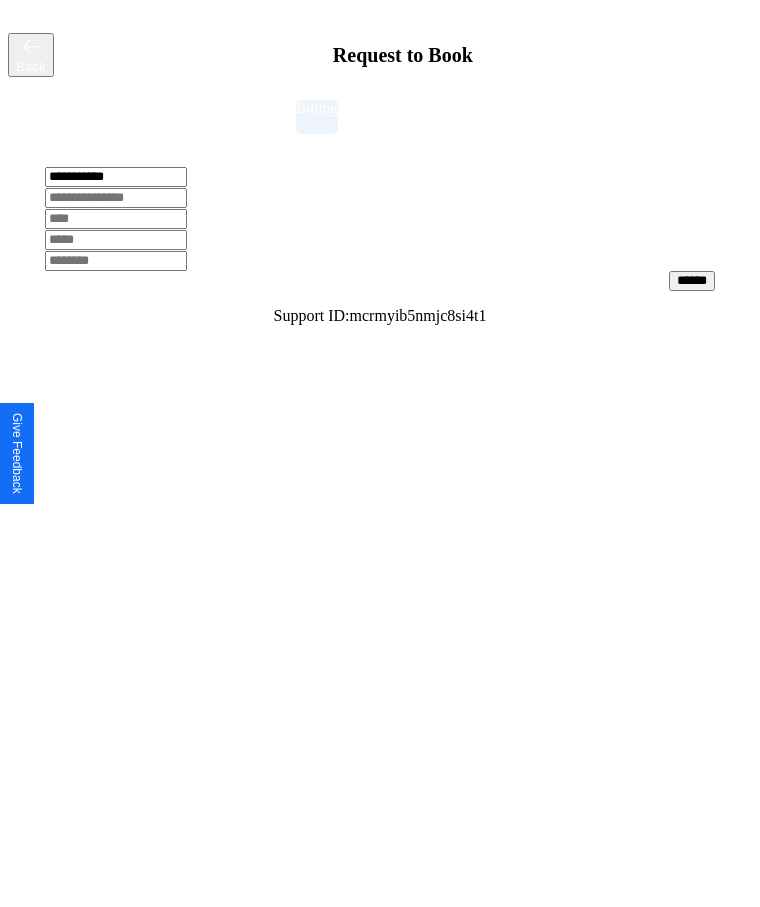 type on "**********" 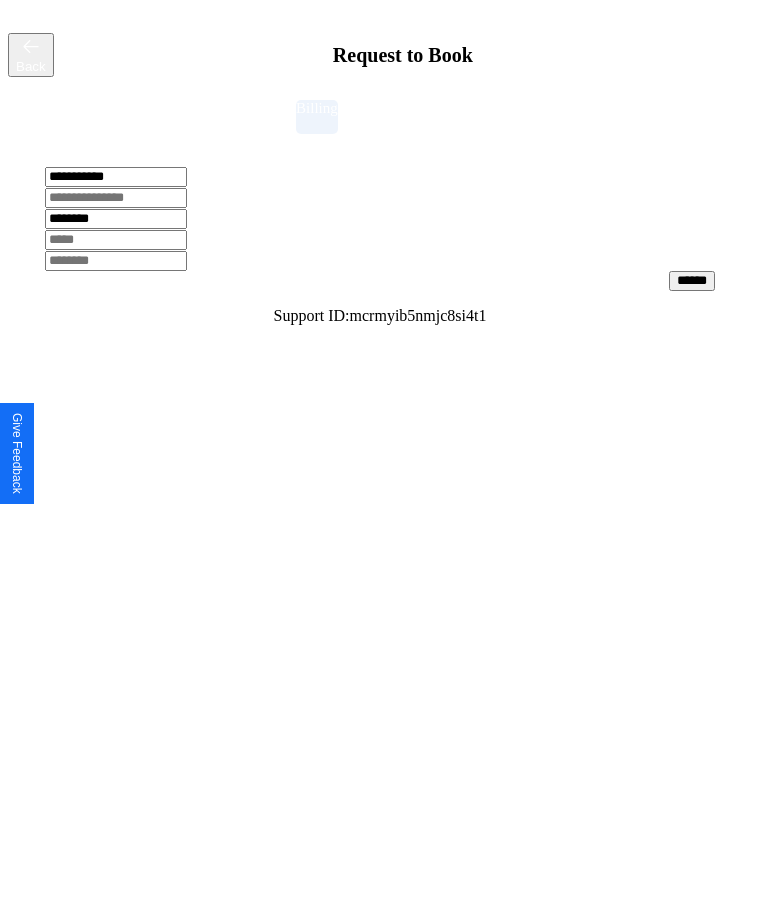 click at bounding box center [116, 240] 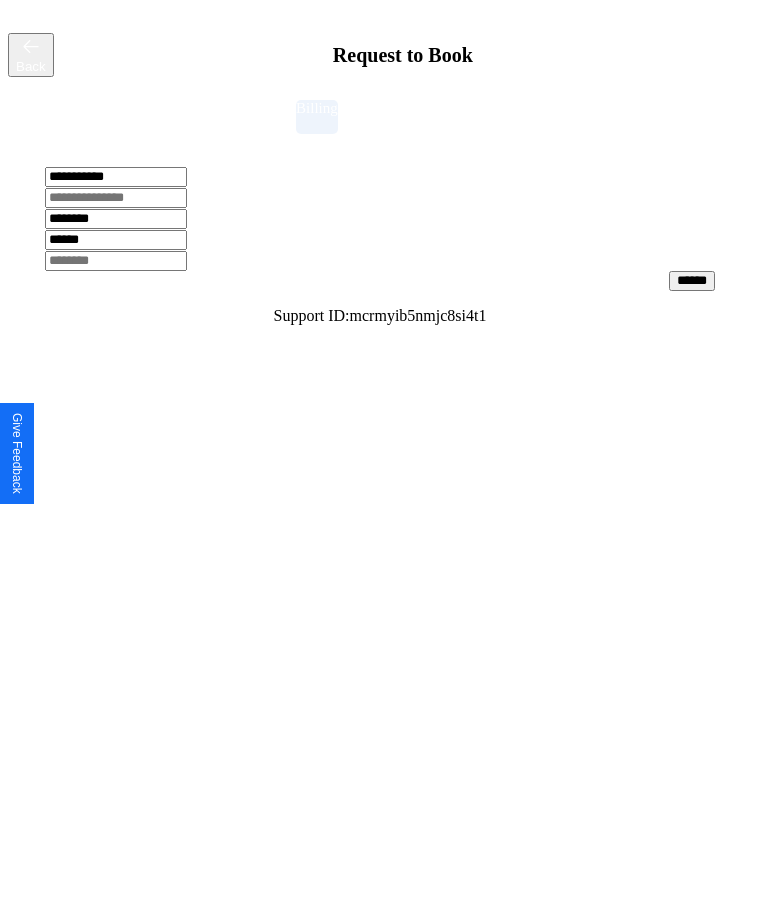 type on "******" 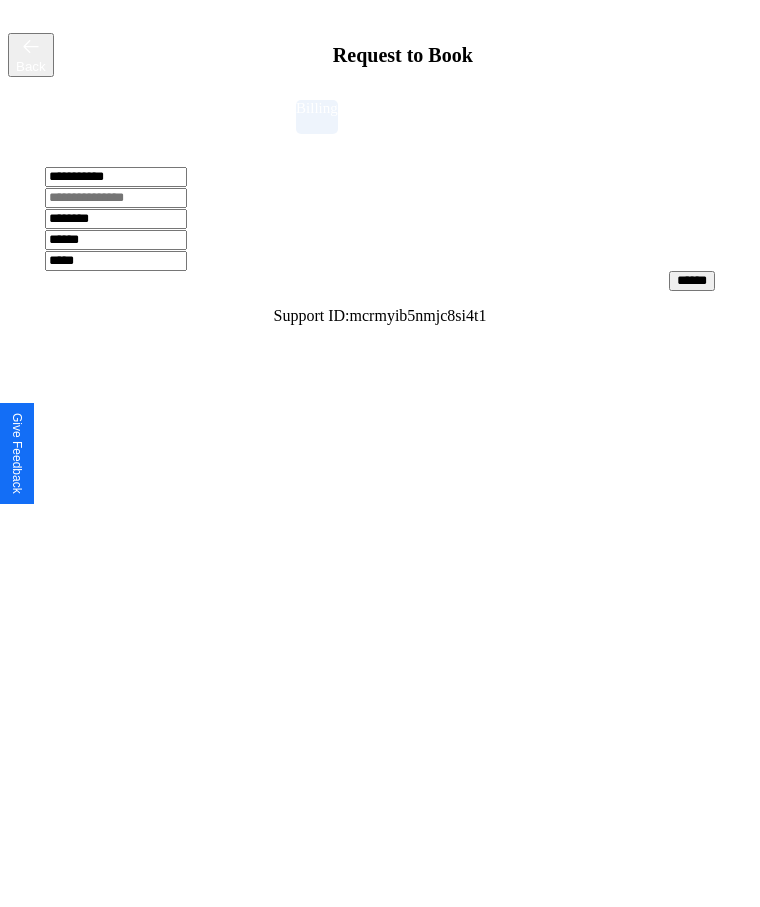 type on "*****" 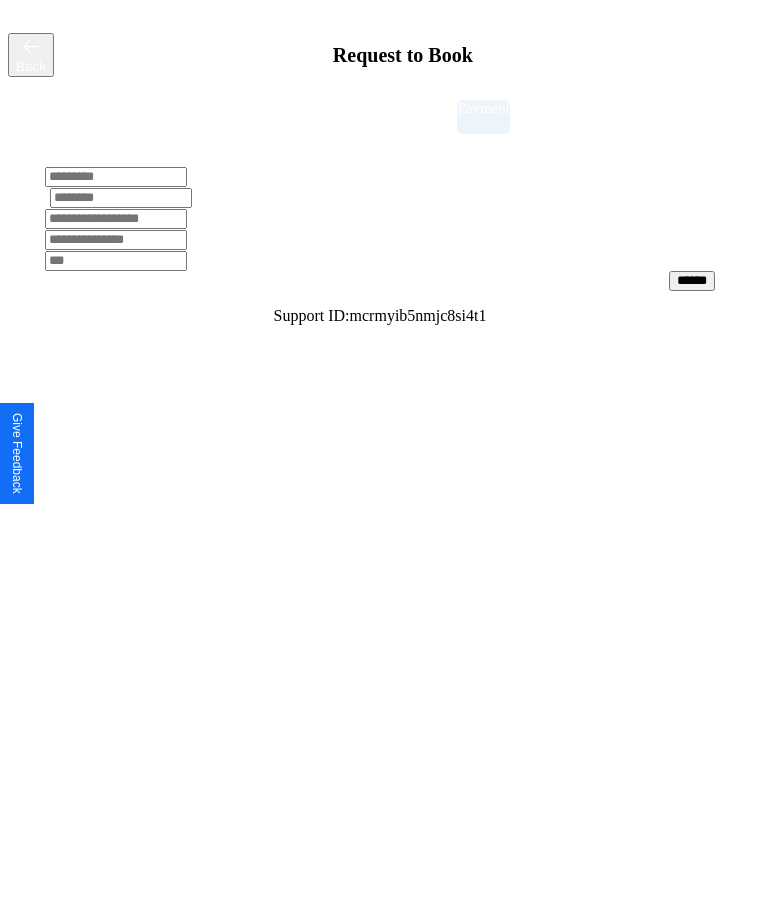 click at bounding box center (116, 177) 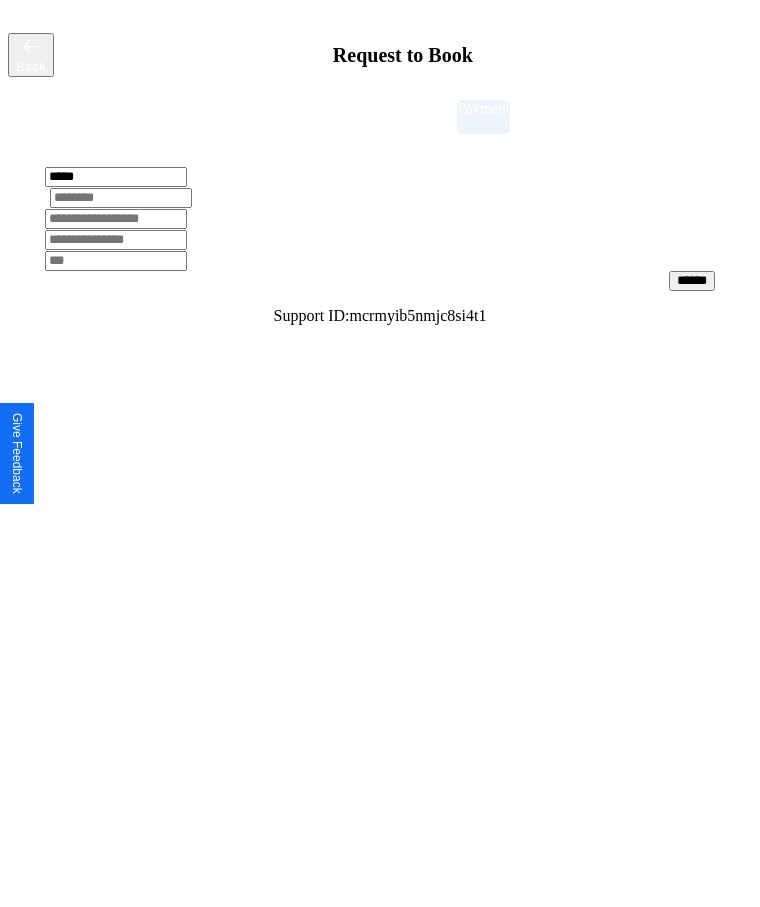 type on "*****" 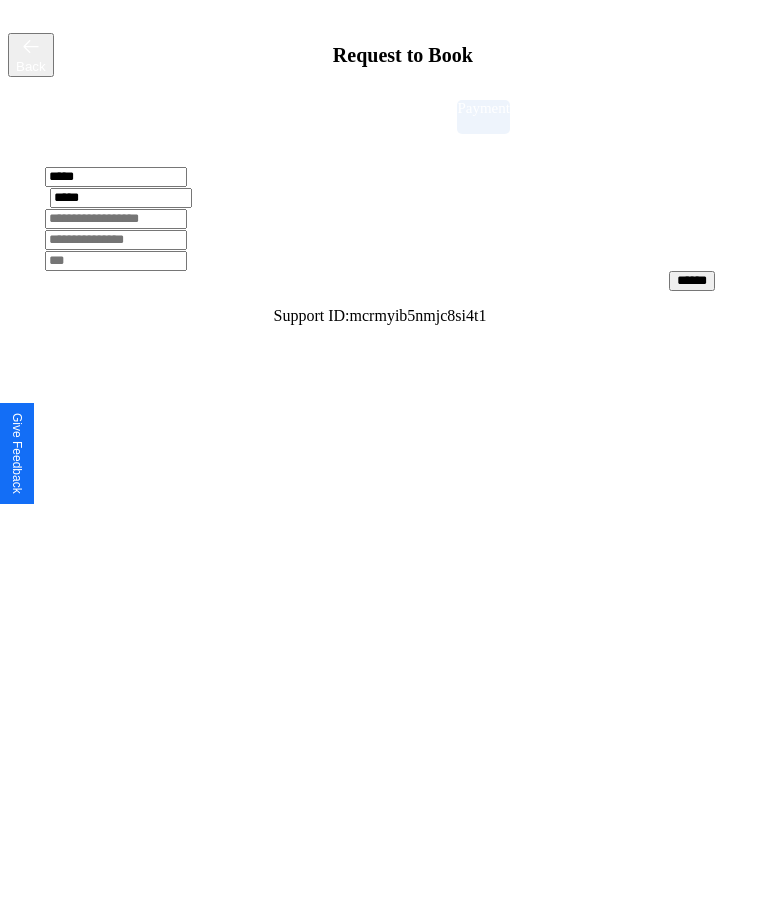 type on "*****" 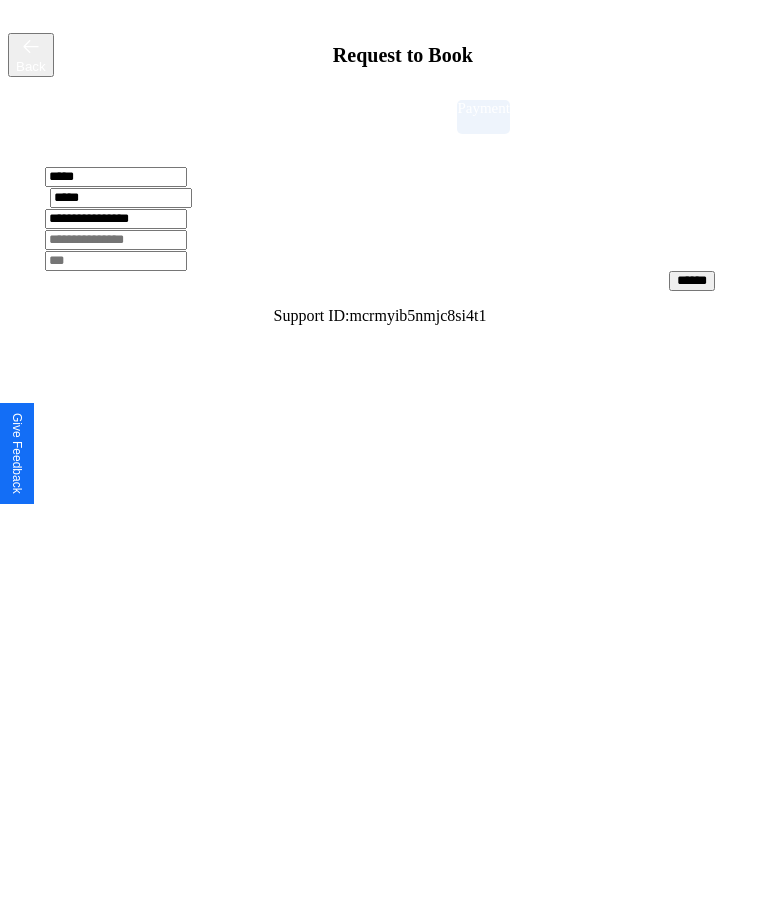 type on "**********" 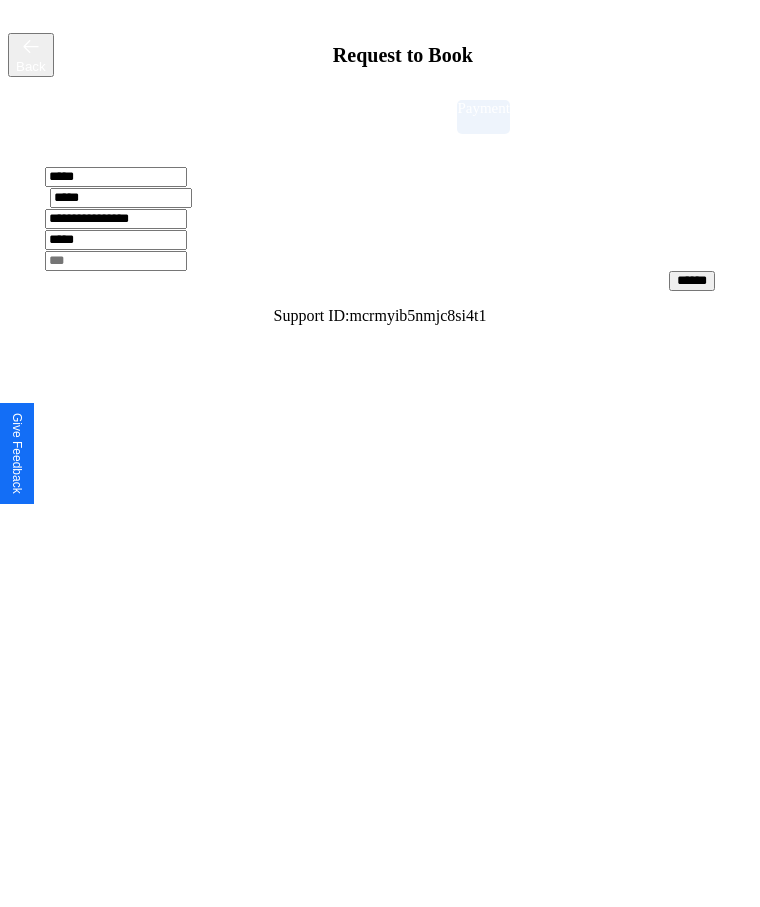 type on "*****" 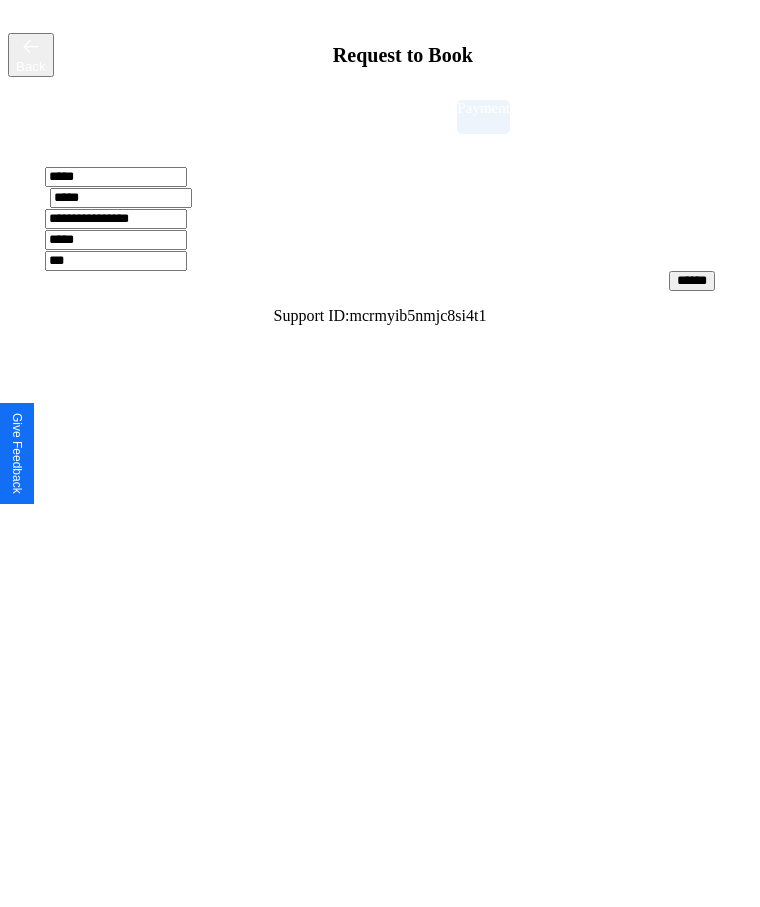 type on "***" 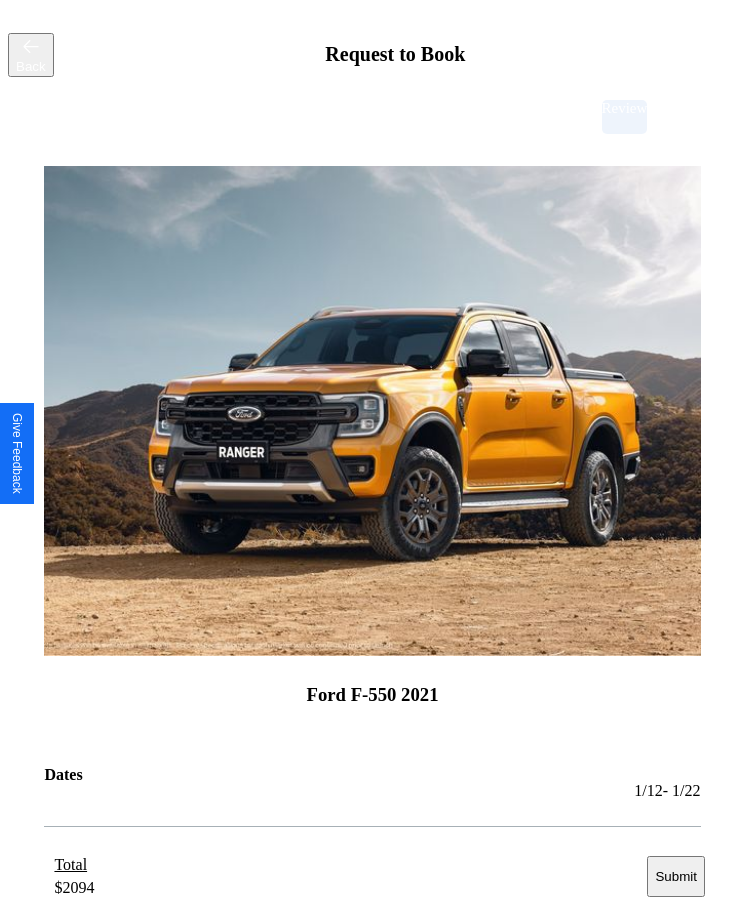 click on "Submit" at bounding box center [675, 876] 